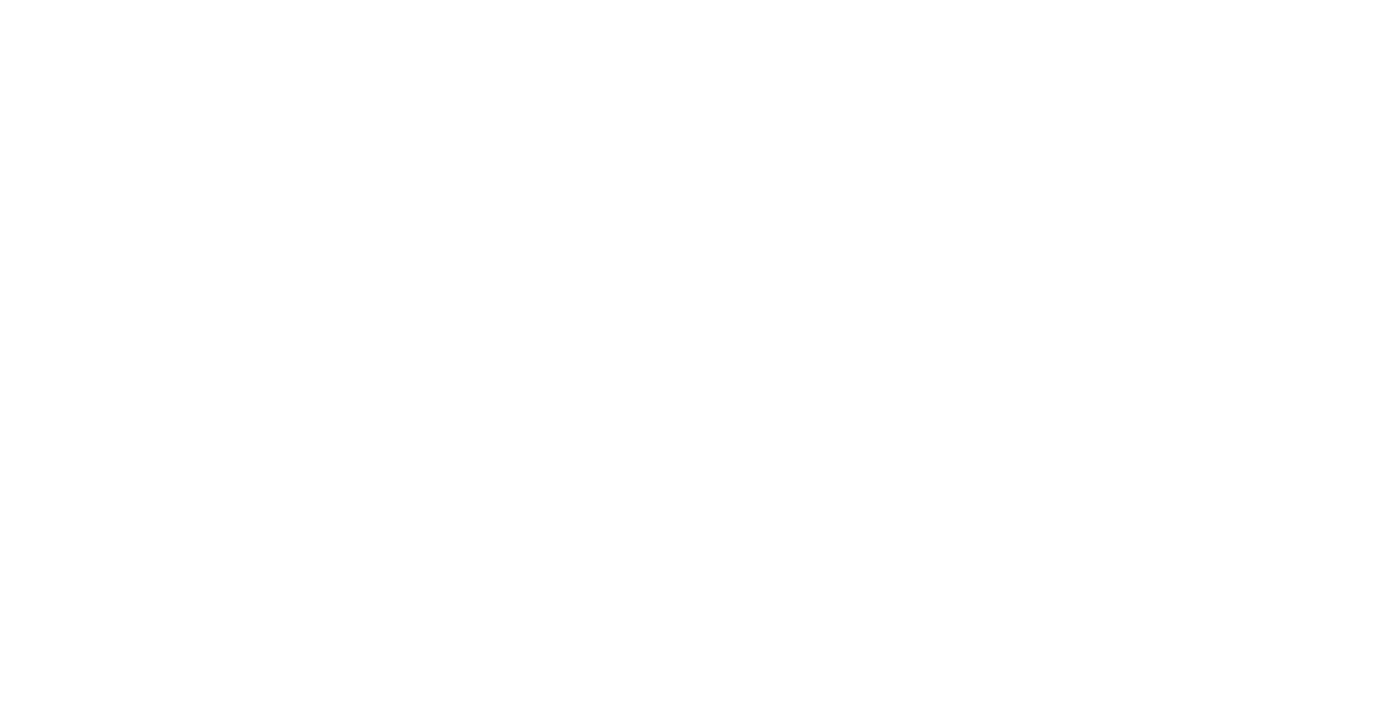 scroll, scrollTop: 0, scrollLeft: 0, axis: both 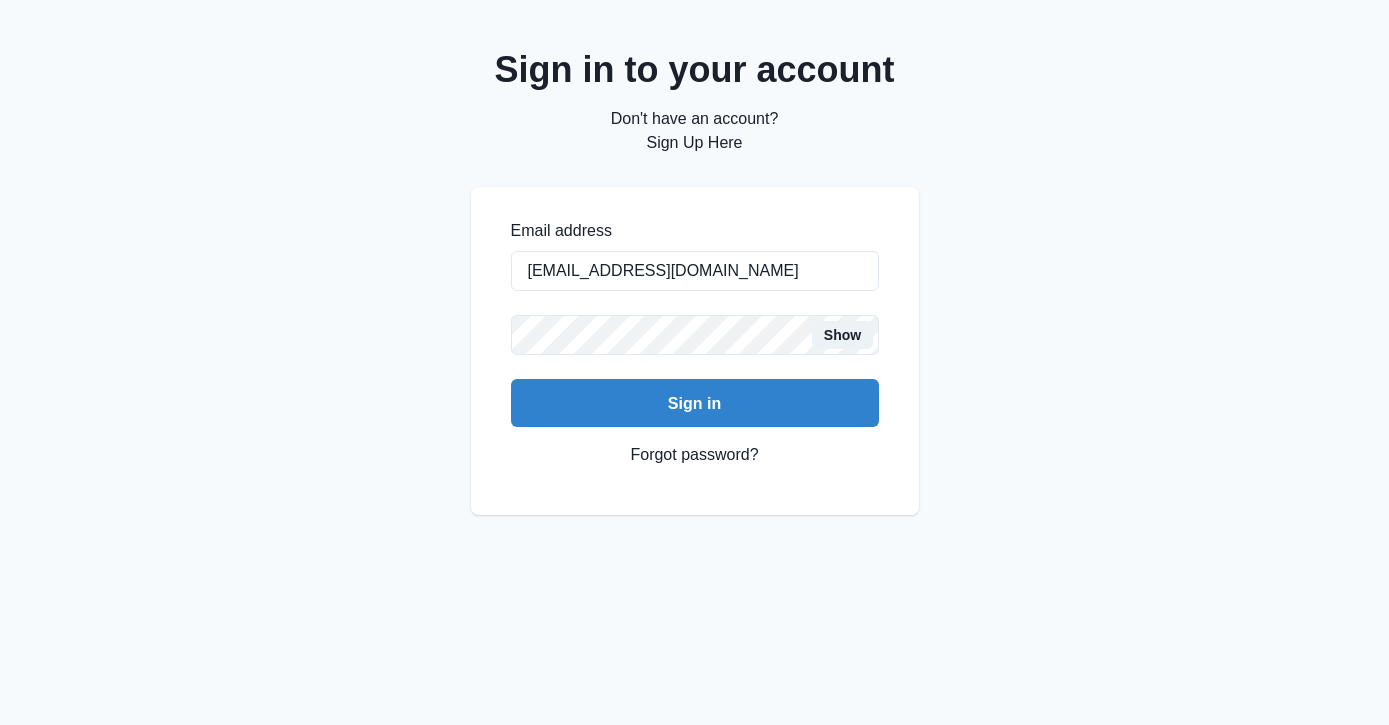 type on "[EMAIL_ADDRESS][DOMAIN_NAME]" 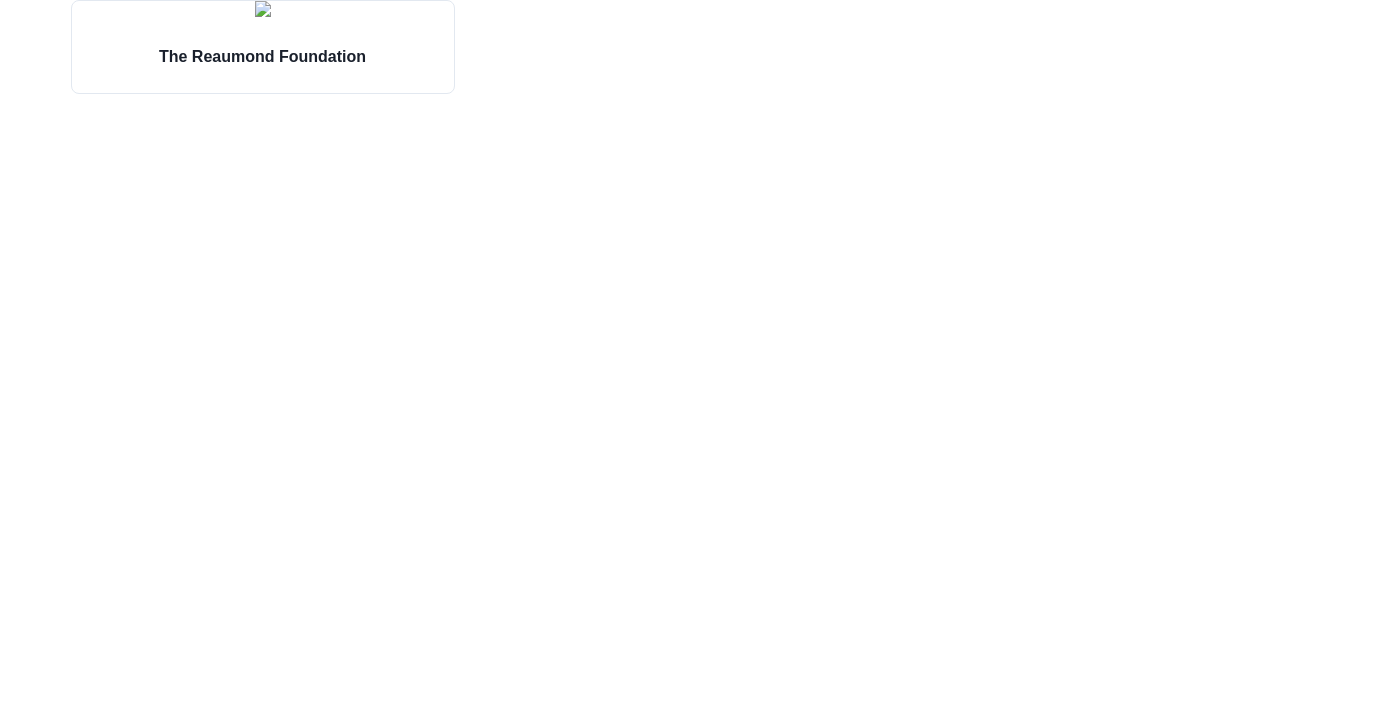 click on "The Reaumond Foundation" at bounding box center [694, 47] 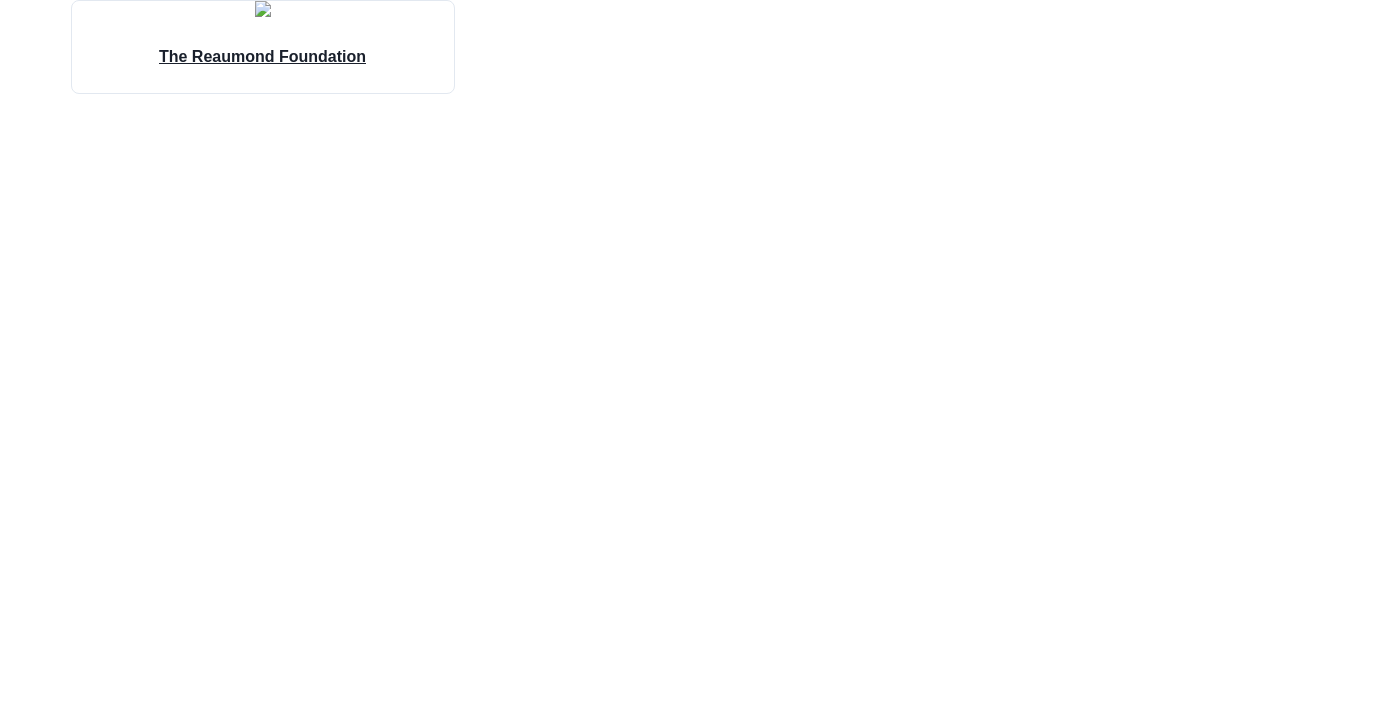 click on "The Reaumond Foundation" at bounding box center (262, 55) 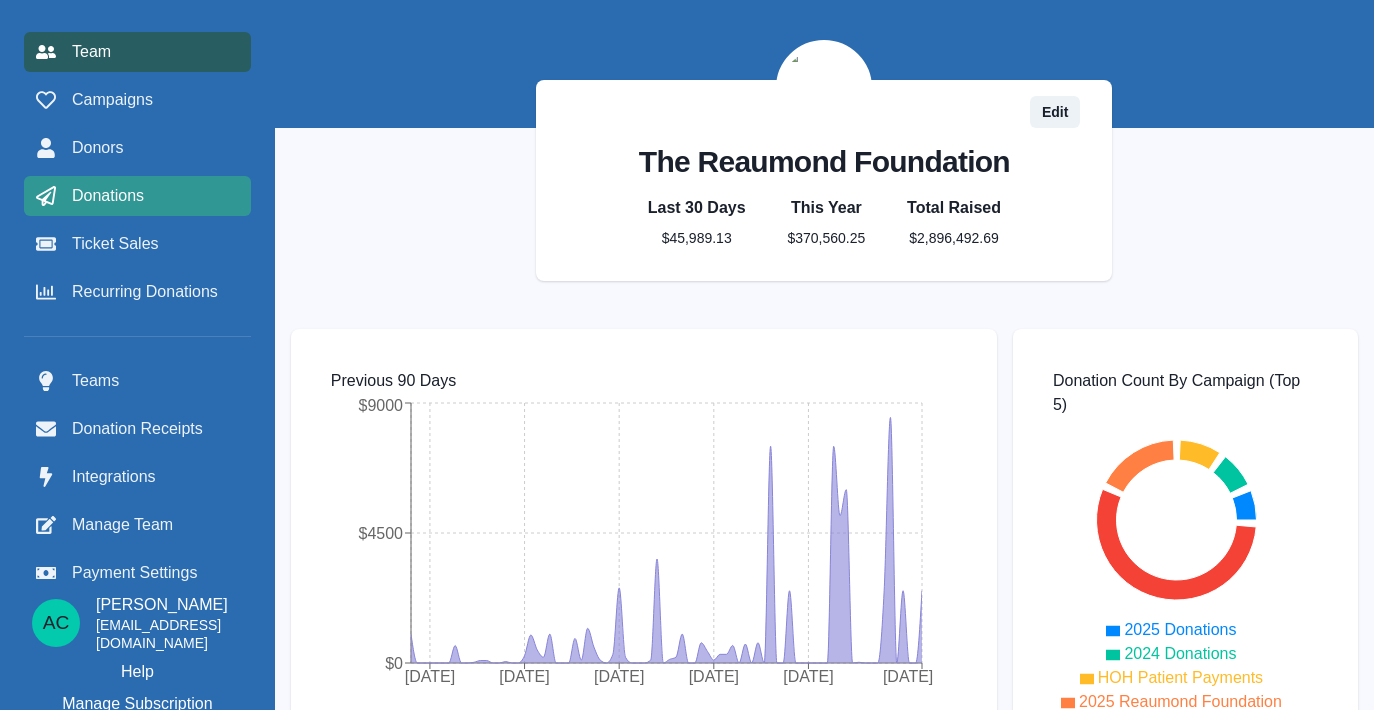 click on "Donations" at bounding box center [137, 196] 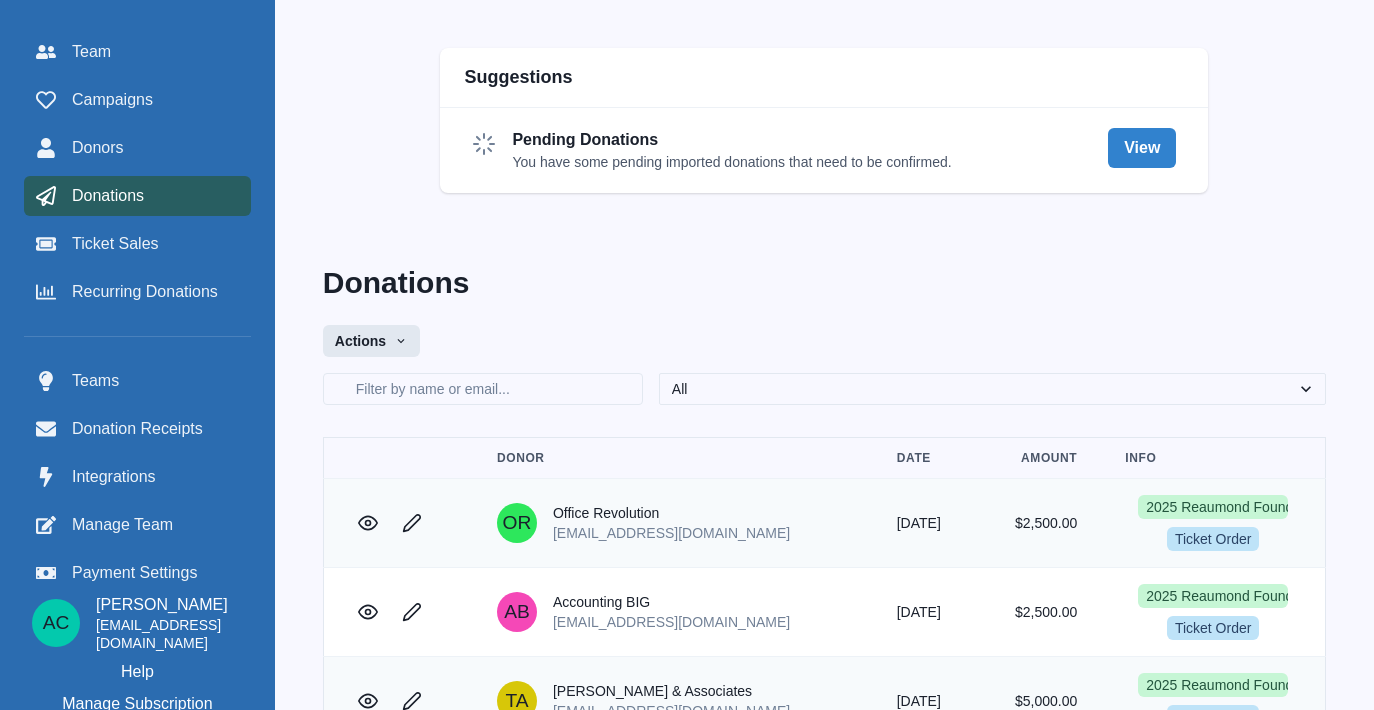 click on "Actions" at bounding box center (371, 341) 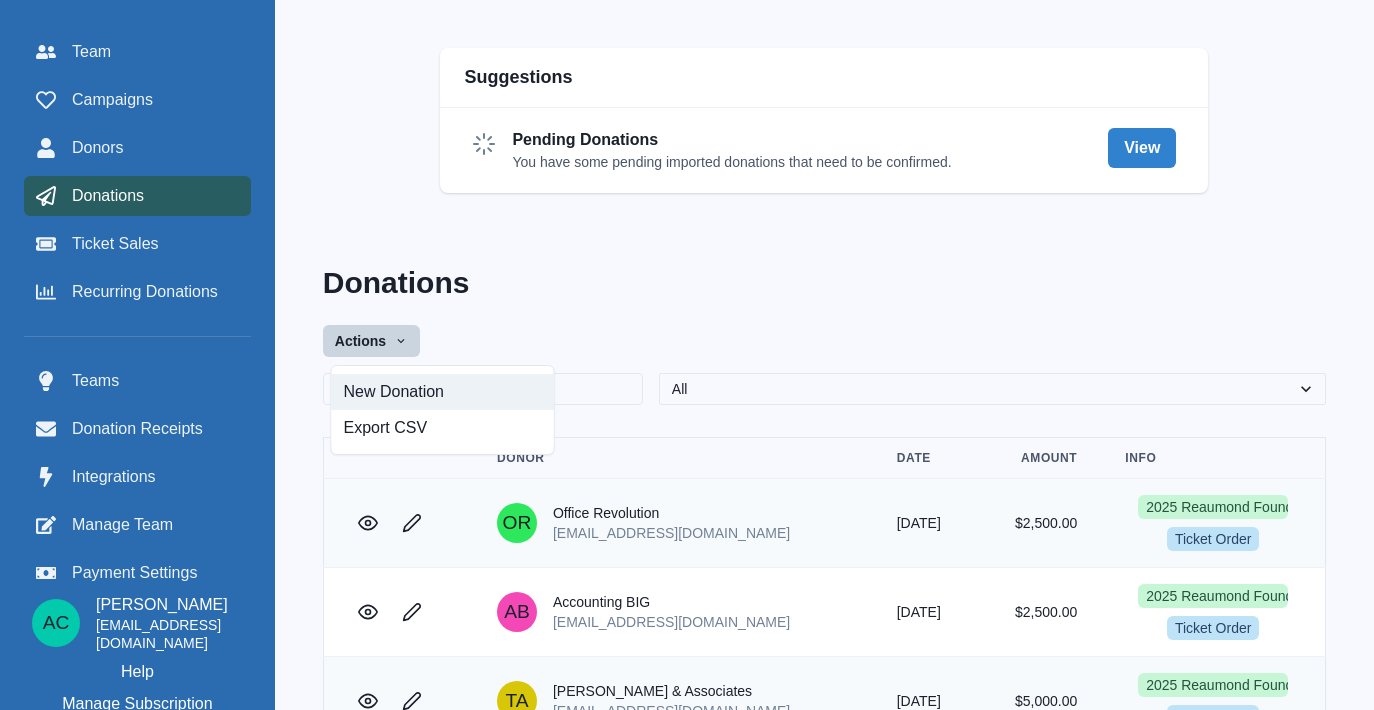 click on "New Donation" at bounding box center [443, 392] 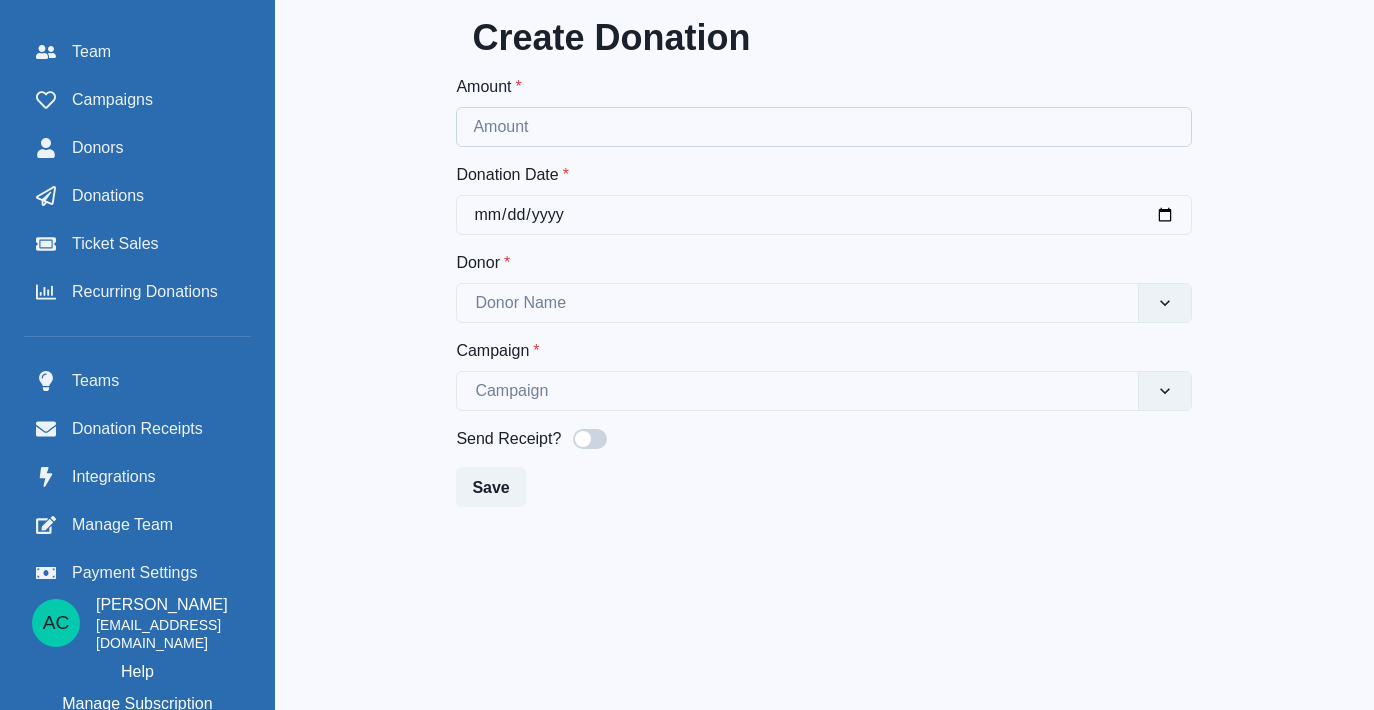 click on "Amount *" at bounding box center (824, 127) 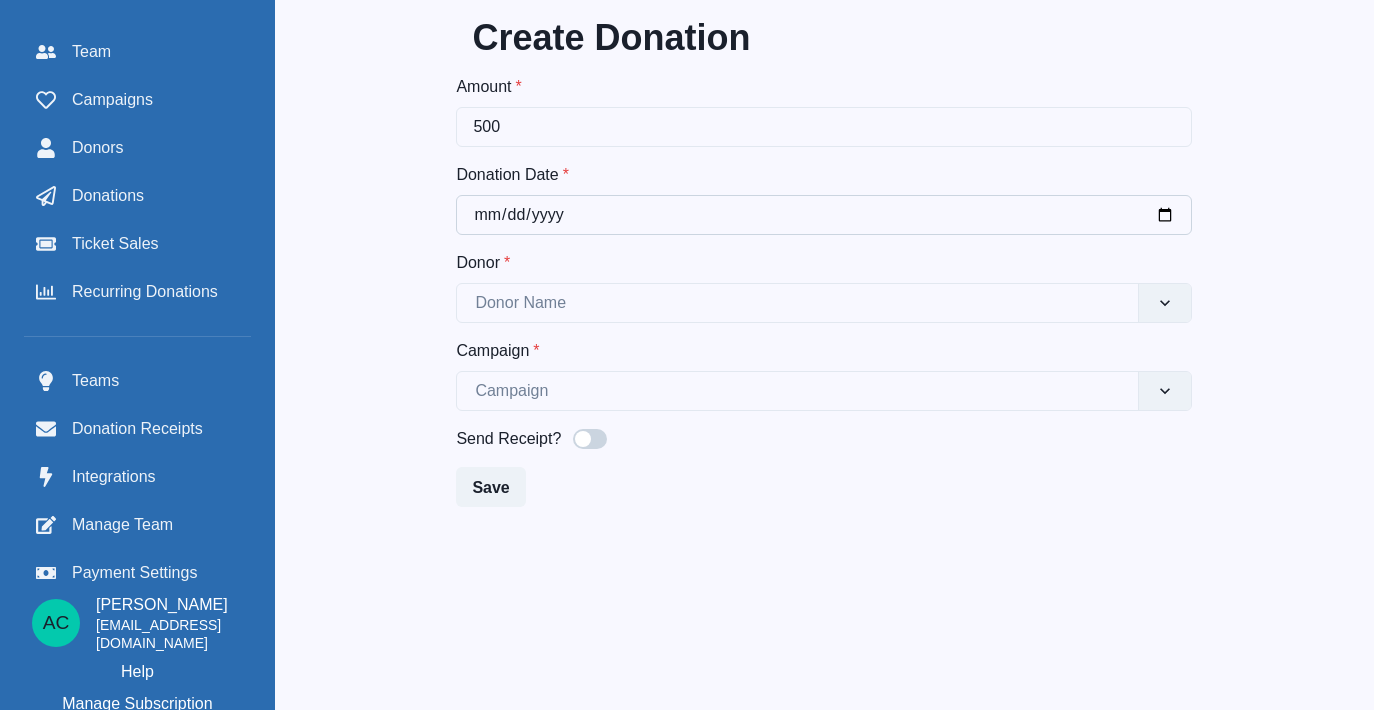 type on "500" 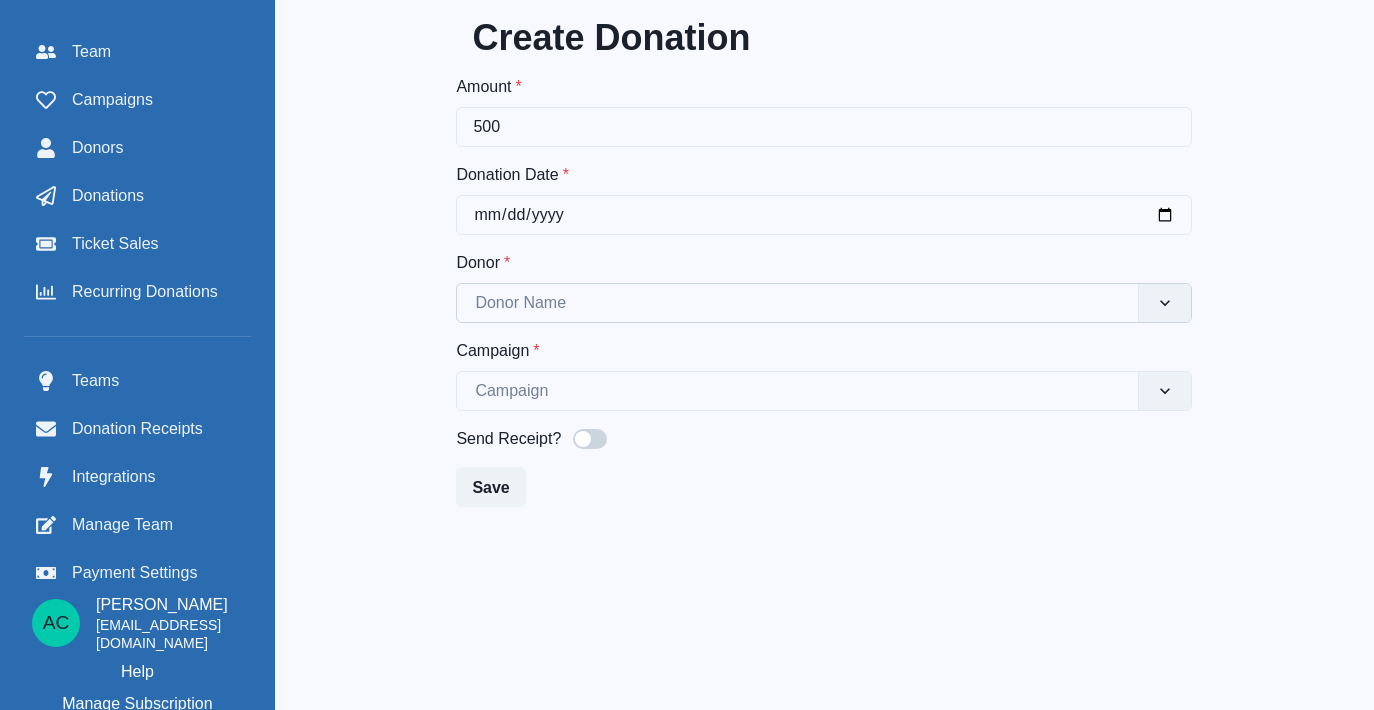 type on "[DATE]" 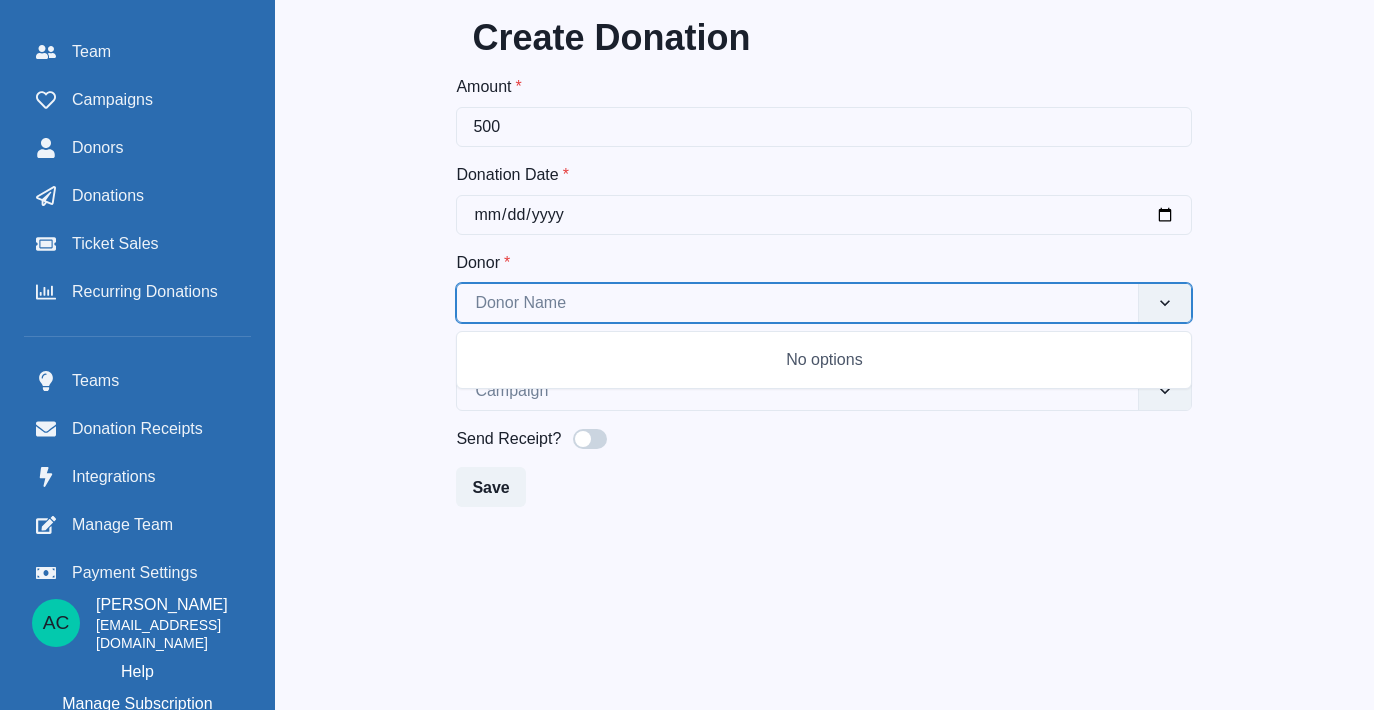 click at bounding box center (797, 303) 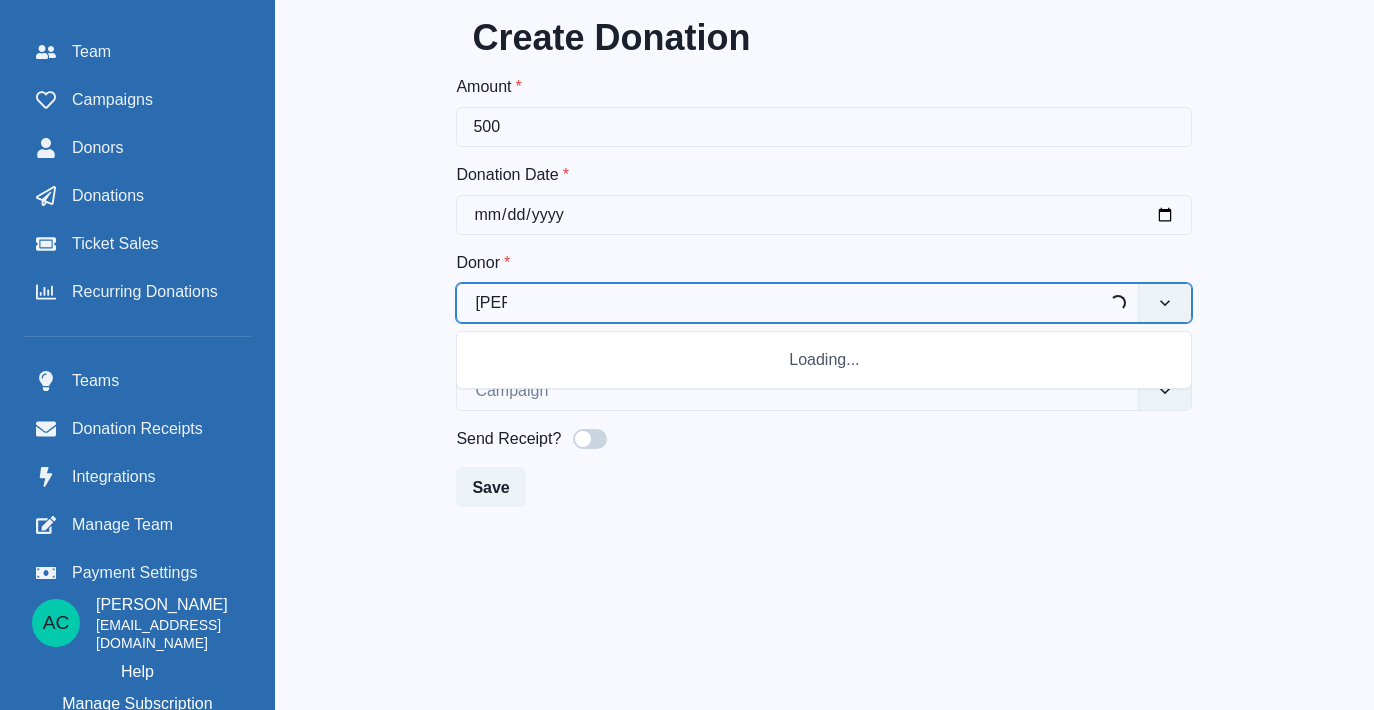 type on "[PERSON_NAME]" 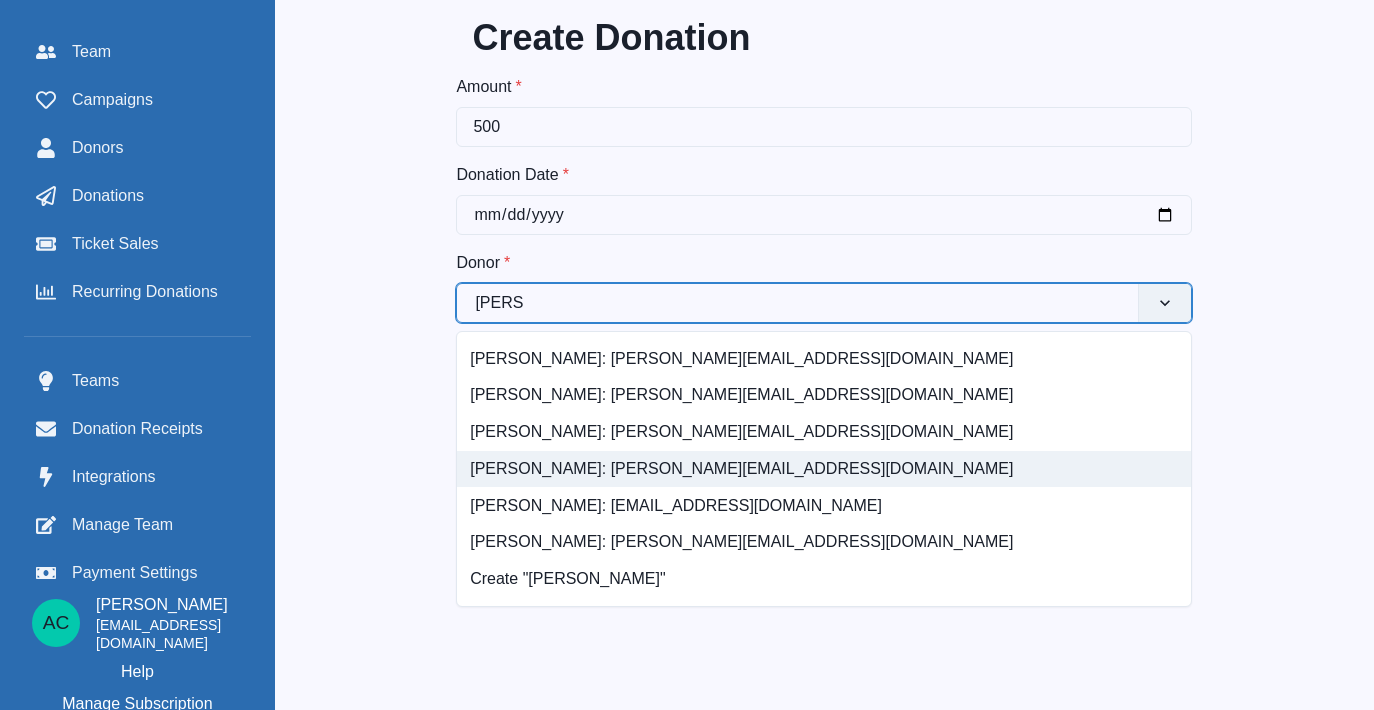 click on "[PERSON_NAME]: [PERSON_NAME][EMAIL_ADDRESS][DOMAIN_NAME]" at bounding box center [824, 469] 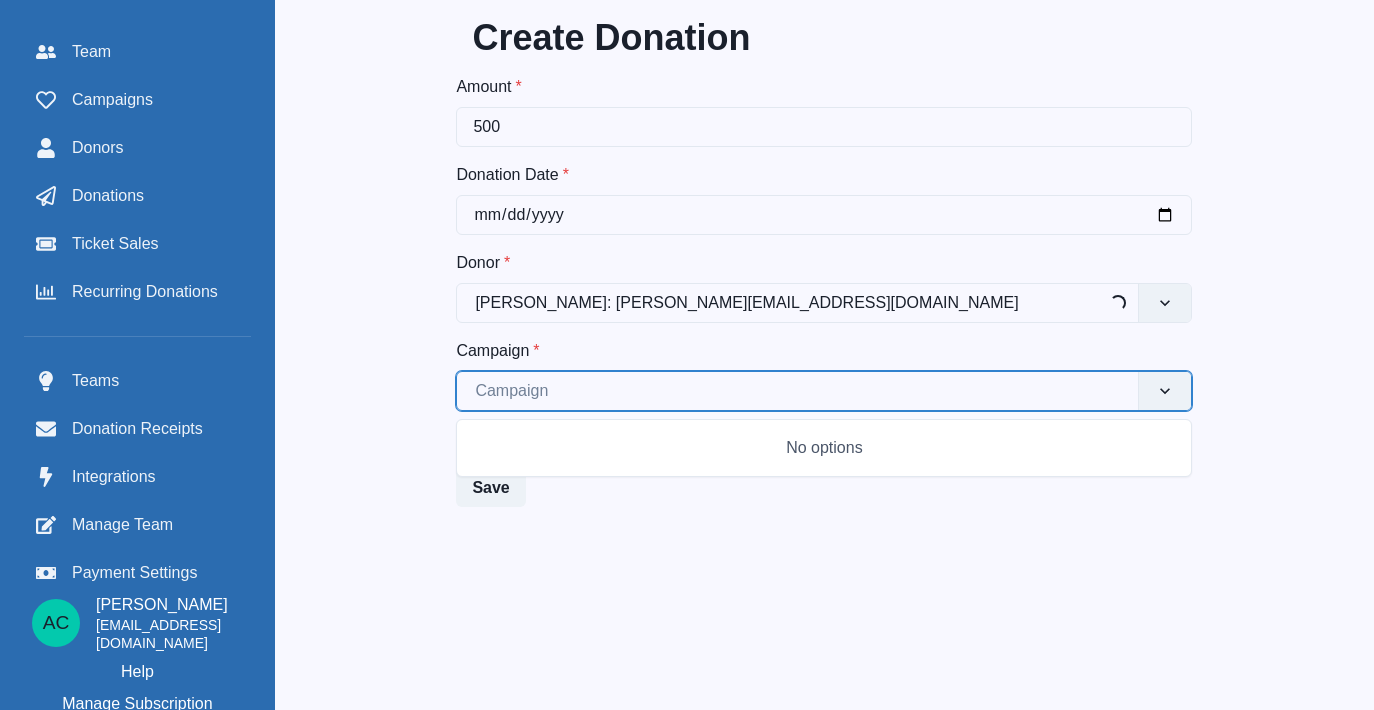 click at bounding box center [797, 391] 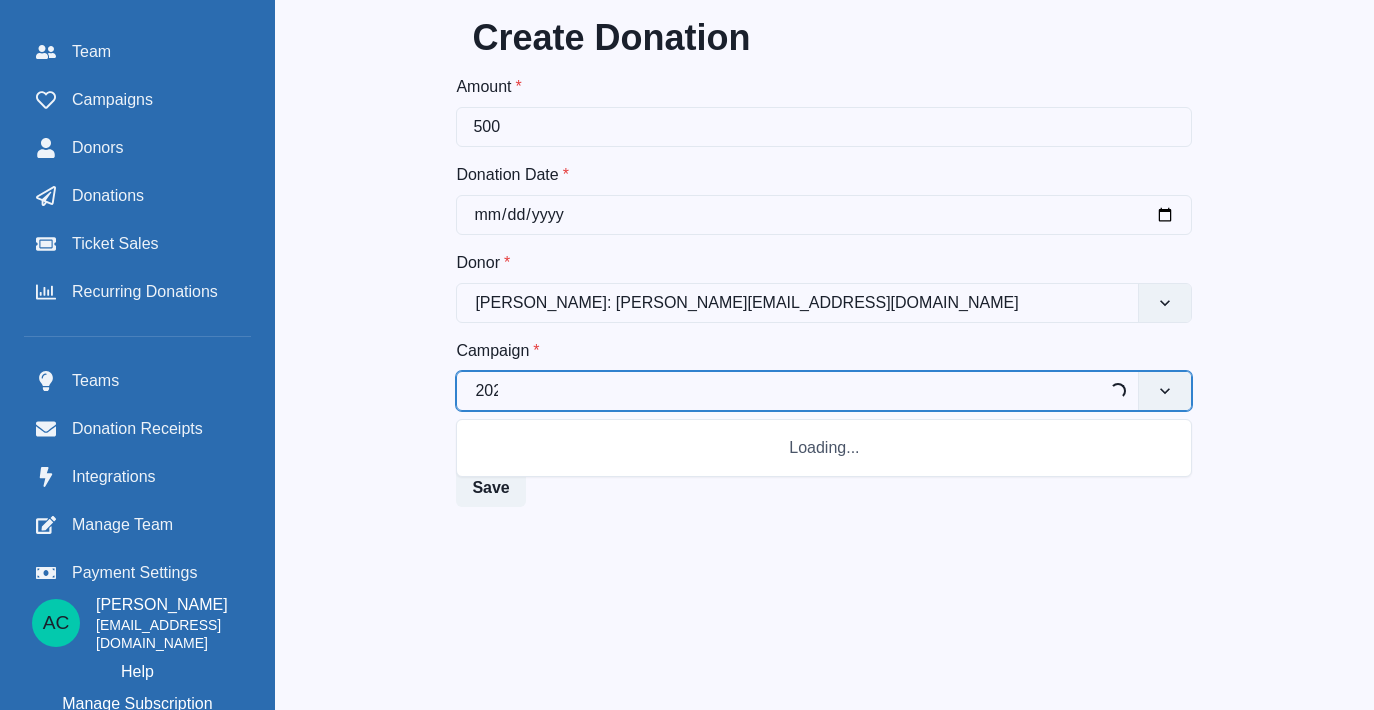type on "2025" 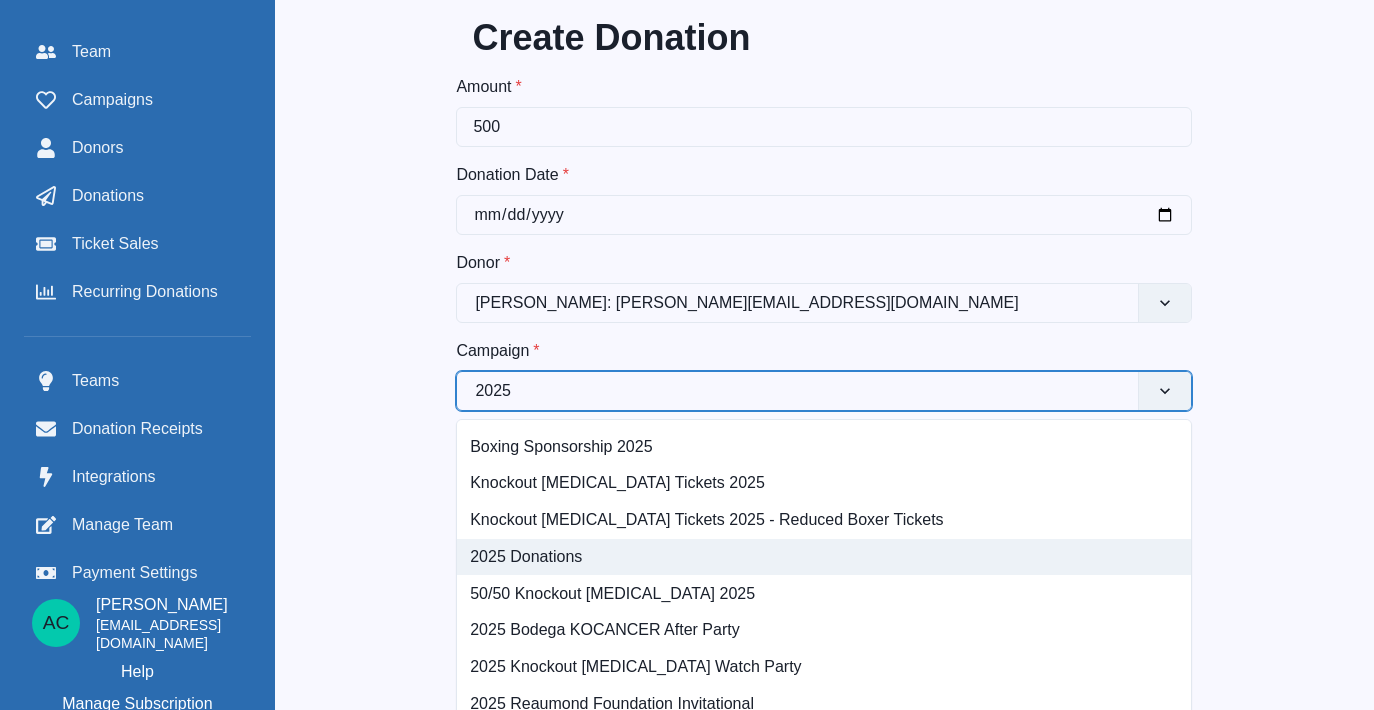 click on "2025 Donations" at bounding box center [824, 557] 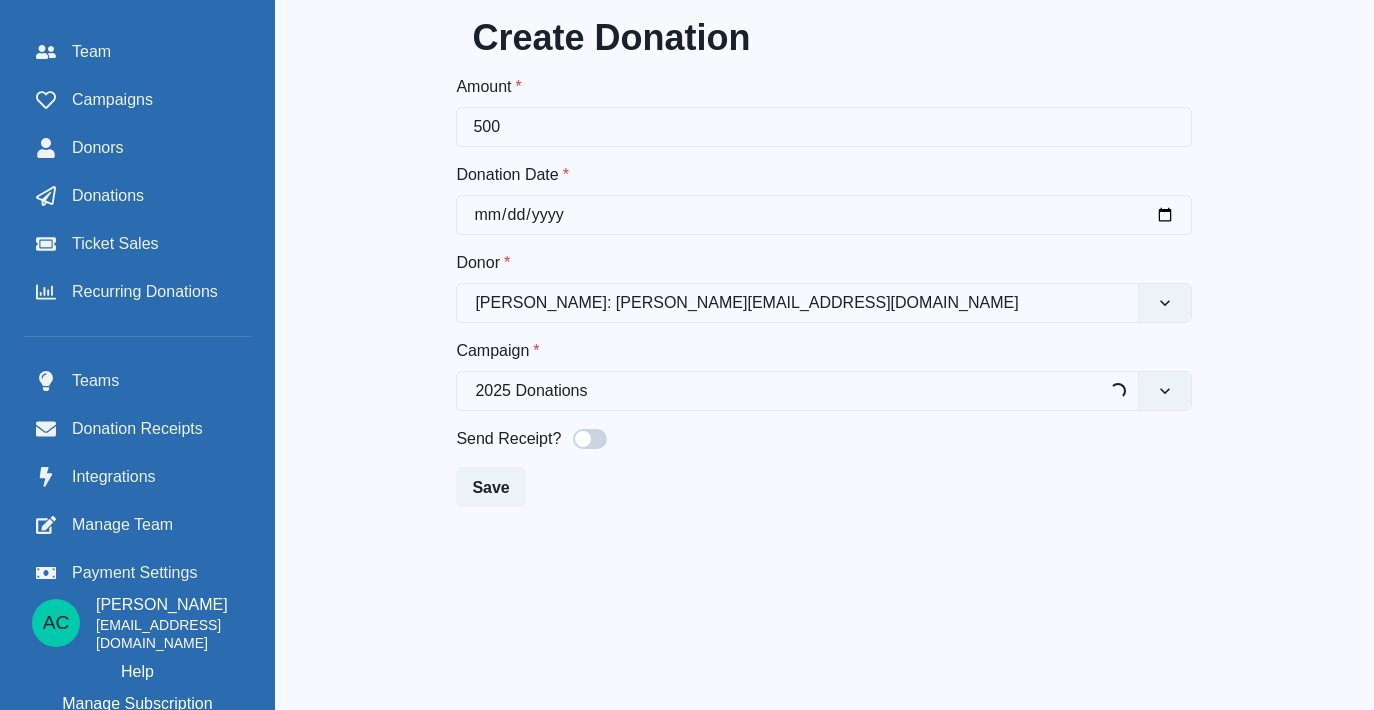 click on "Amount * 500 Donation Date * [DATE] Donor * [PERSON_NAME]: [PERSON_NAME][EMAIL_ADDRESS][DOMAIN_NAME] Campaign * 2025 Donations Loading... Send Receipt? Save" at bounding box center [824, 291] 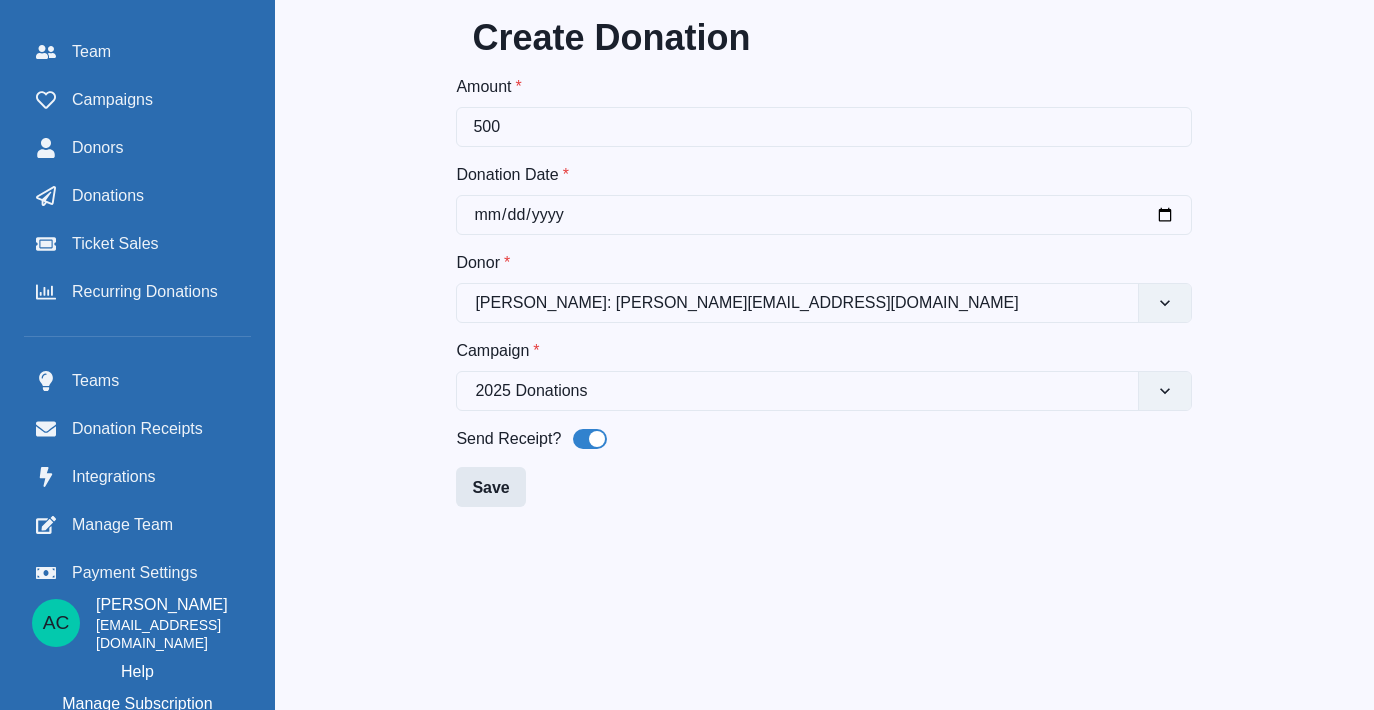 click on "Save" at bounding box center [490, 487] 